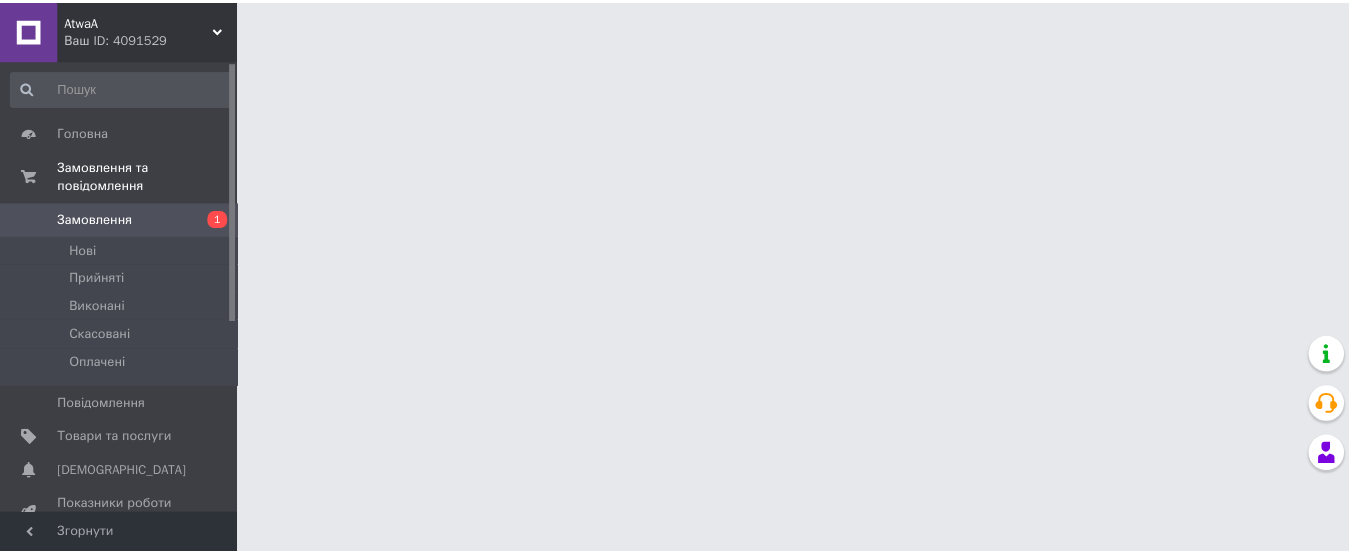 scroll, scrollTop: 0, scrollLeft: 0, axis: both 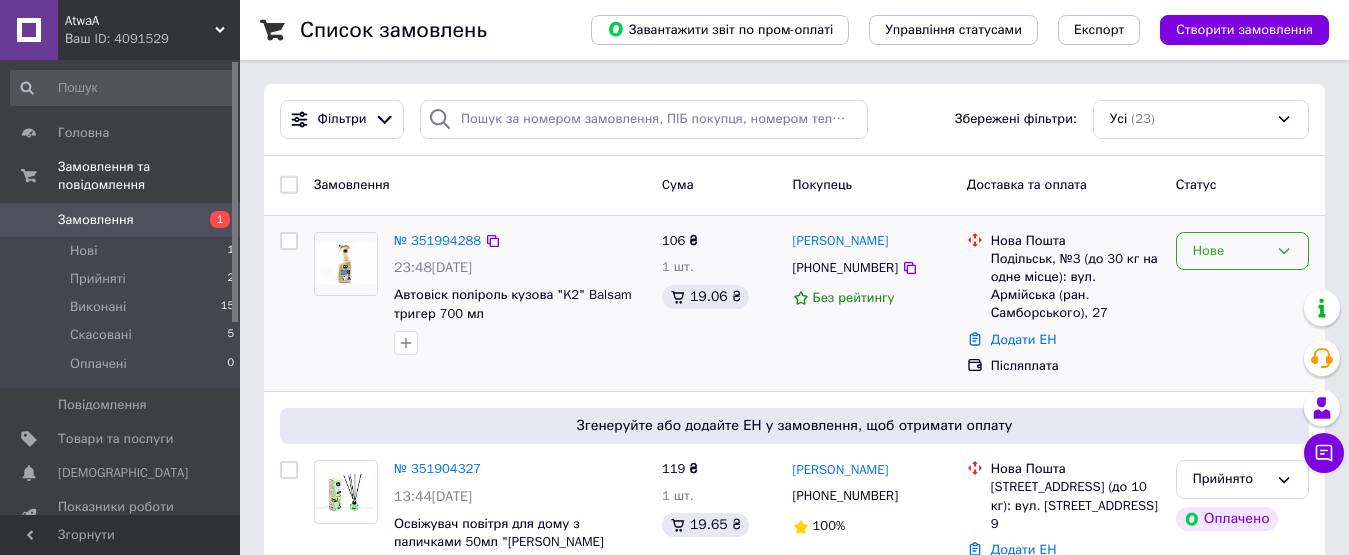 click on "Нове" at bounding box center (1230, 251) 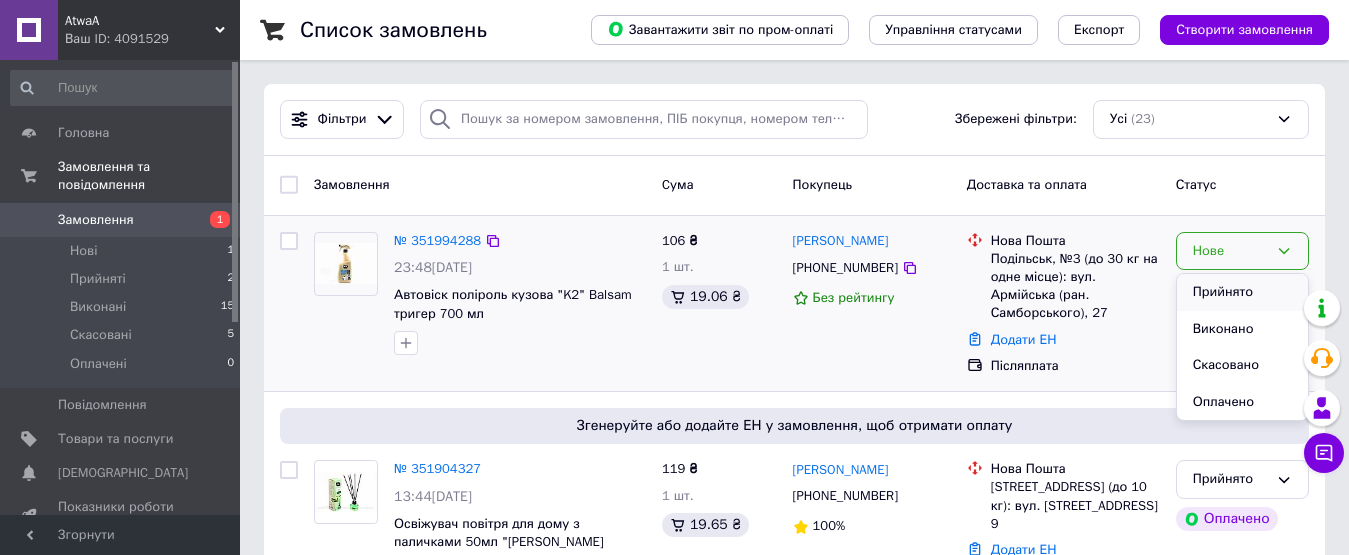 click on "Прийнято" at bounding box center (1242, 292) 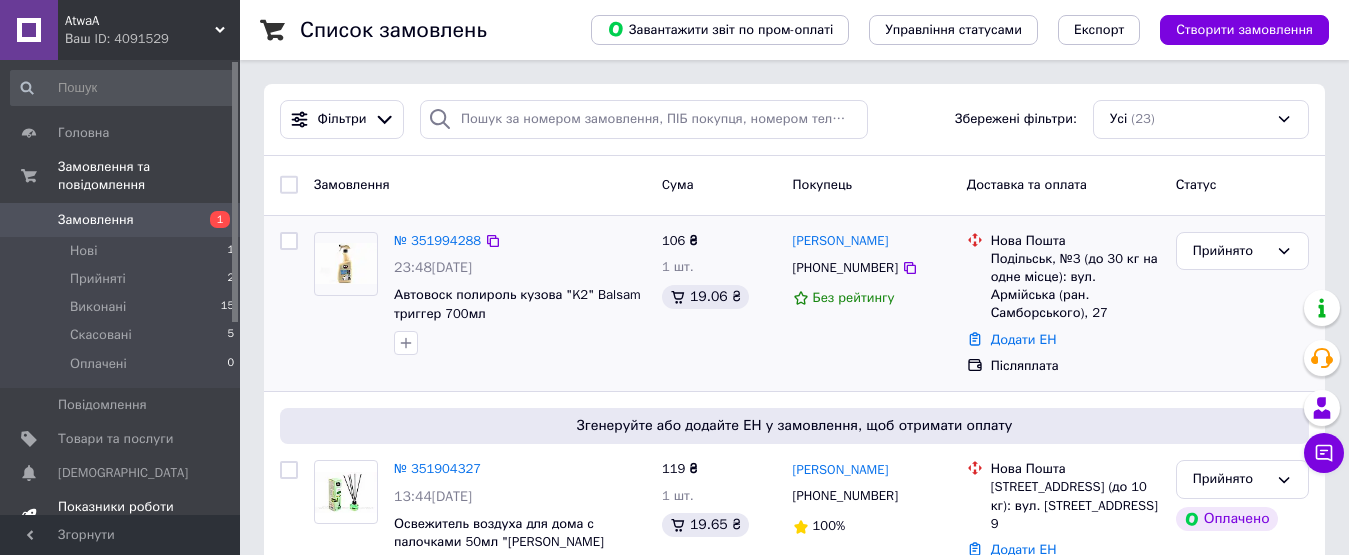 click on "Показники роботи компанії" at bounding box center [121, 516] 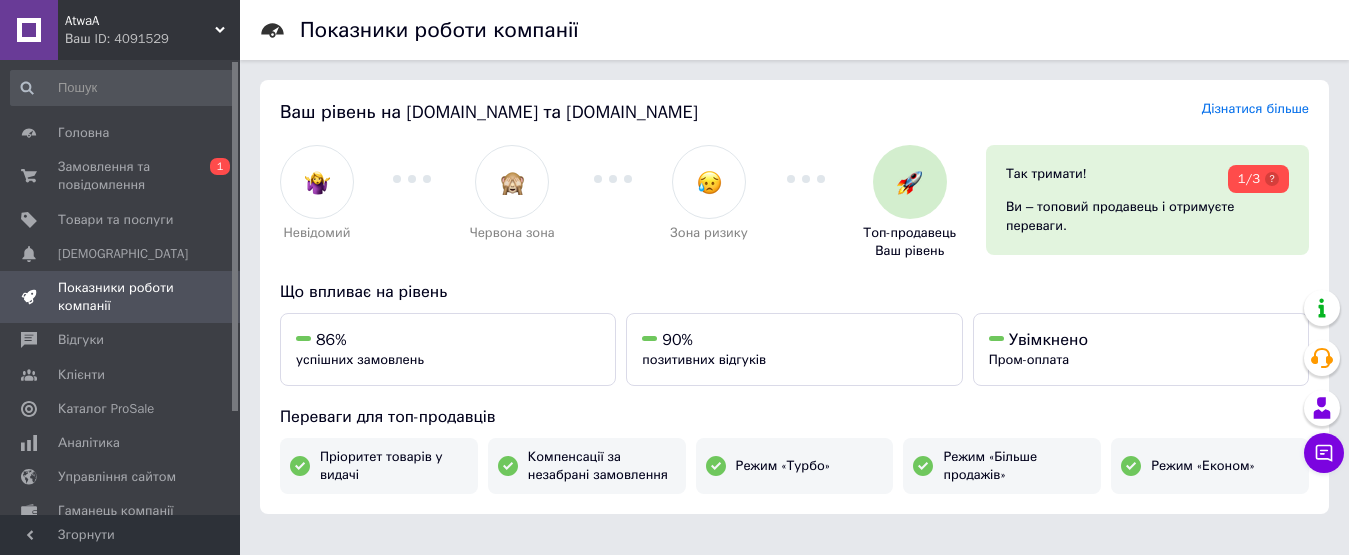 click on "Показники роботи компанії" at bounding box center [121, 297] 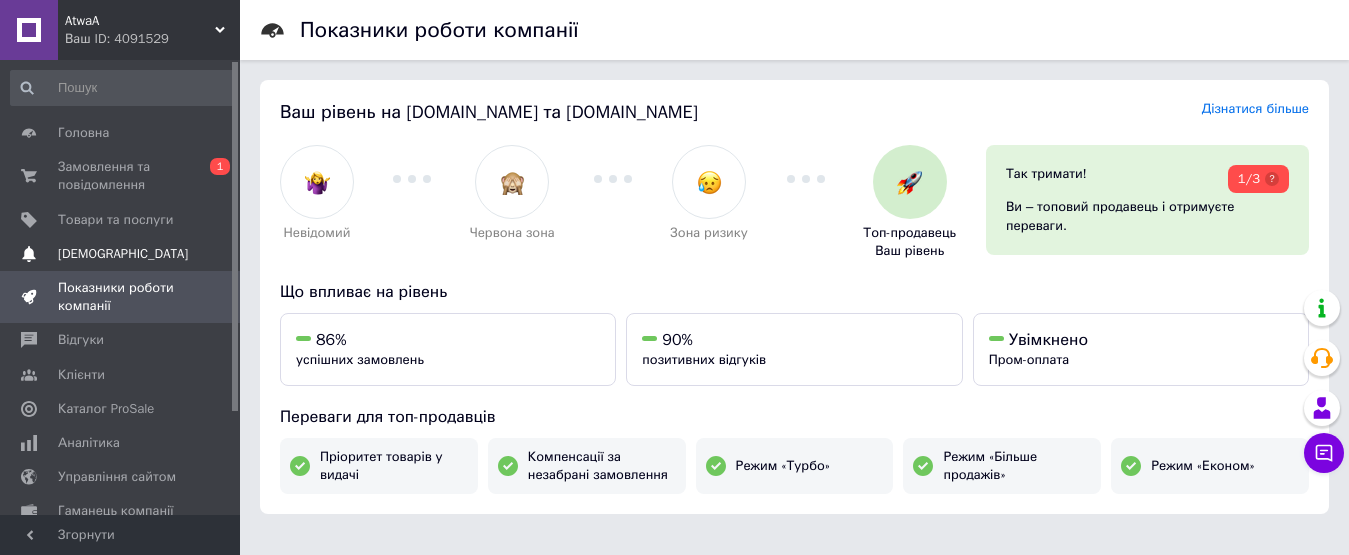 click on "[DEMOGRAPHIC_DATA]" at bounding box center (123, 254) 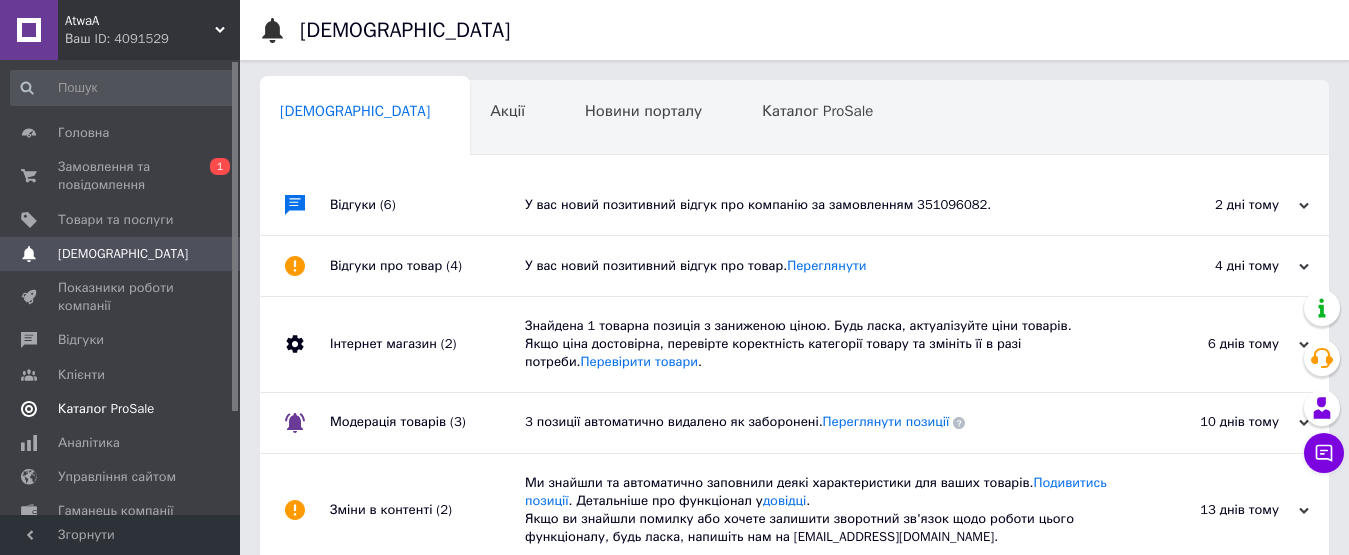 click on "Каталог ProSale" at bounding box center (123, 409) 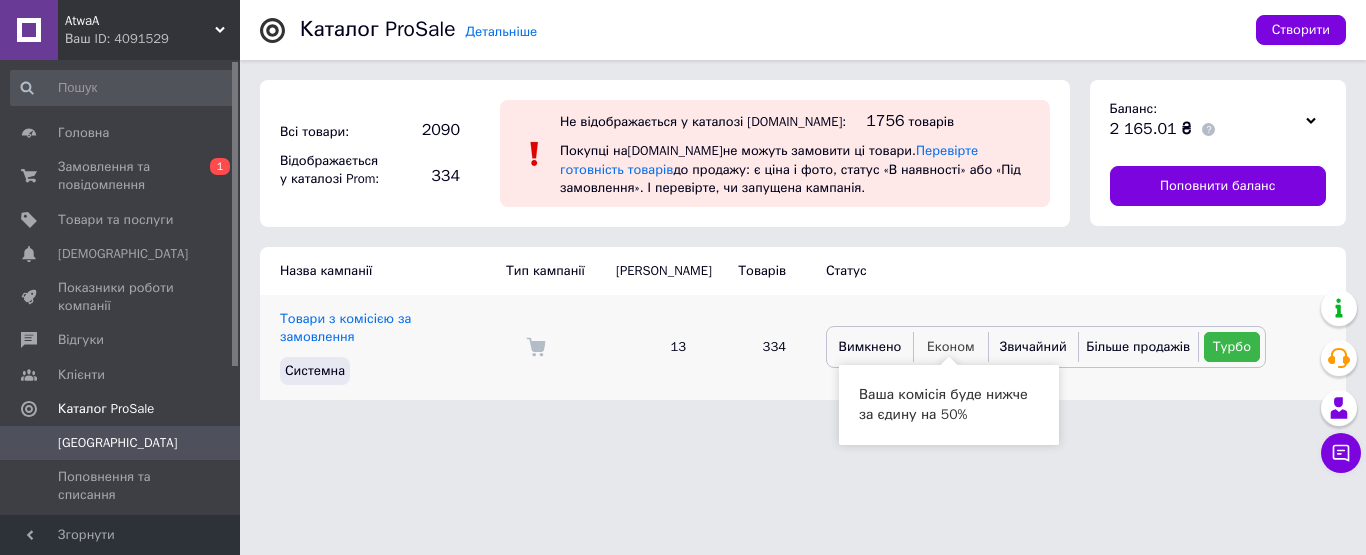 click on "Економ" at bounding box center [951, 346] 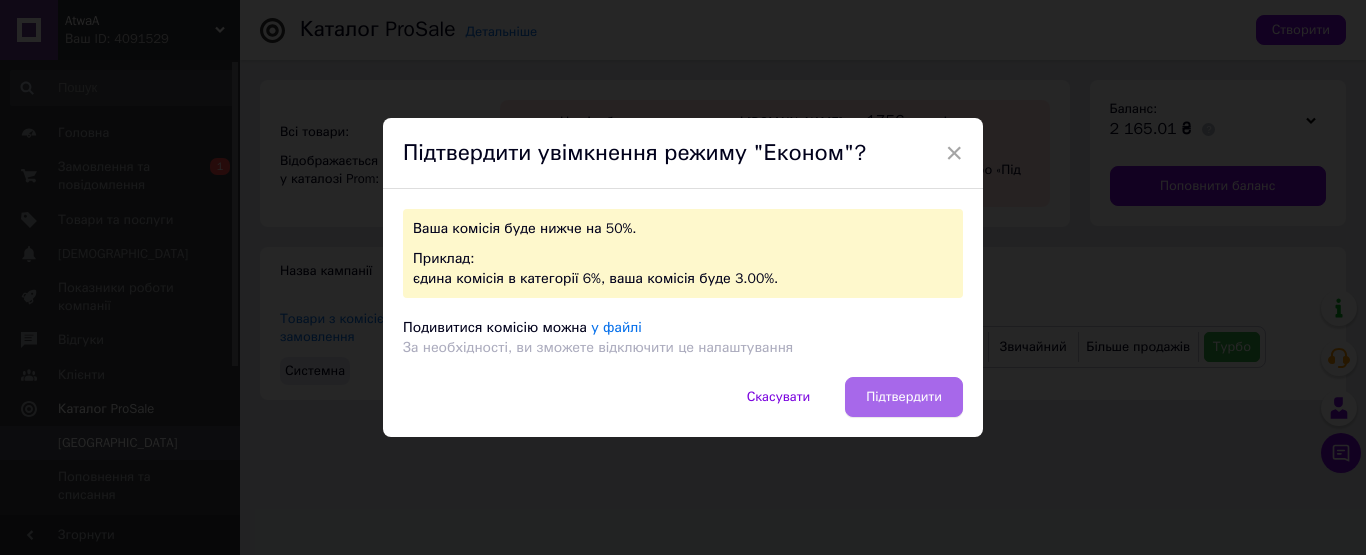 click on "Підтвердити" at bounding box center (904, 397) 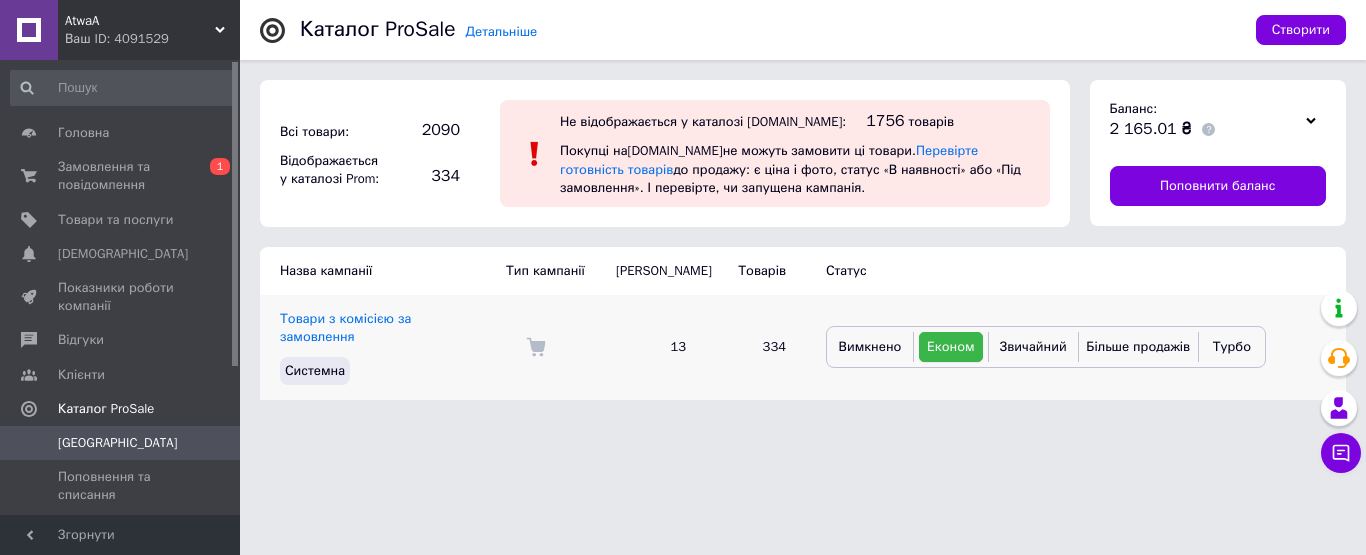 click on "Економ" at bounding box center (951, 346) 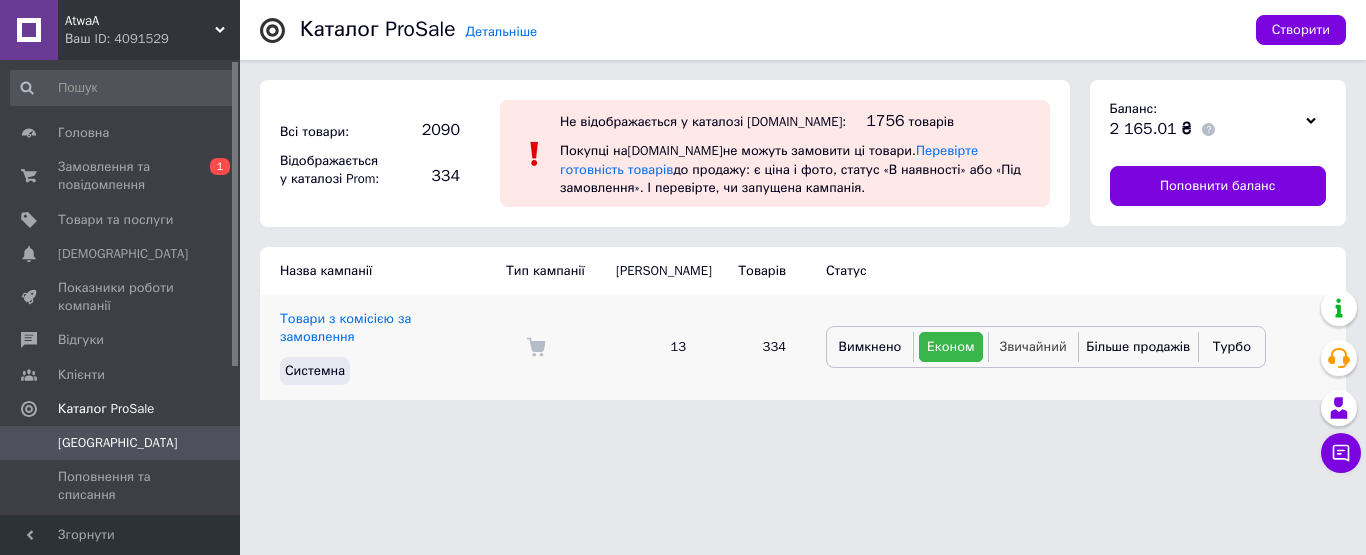 click on "Звичайний" at bounding box center [1033, 347] 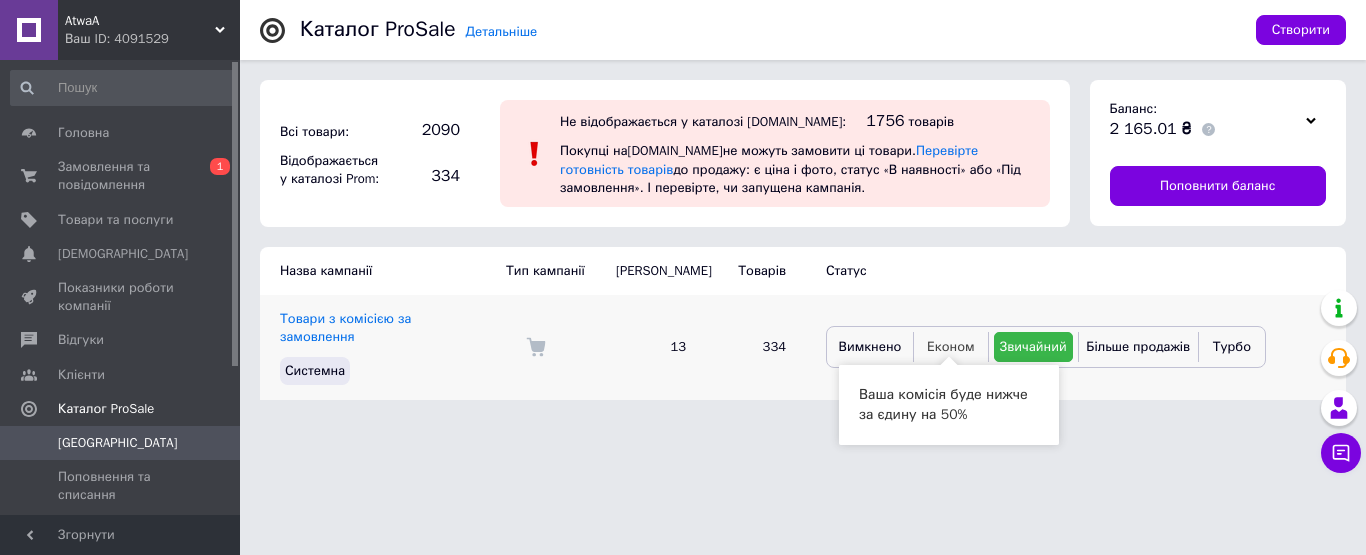 click on "Економ" at bounding box center [951, 346] 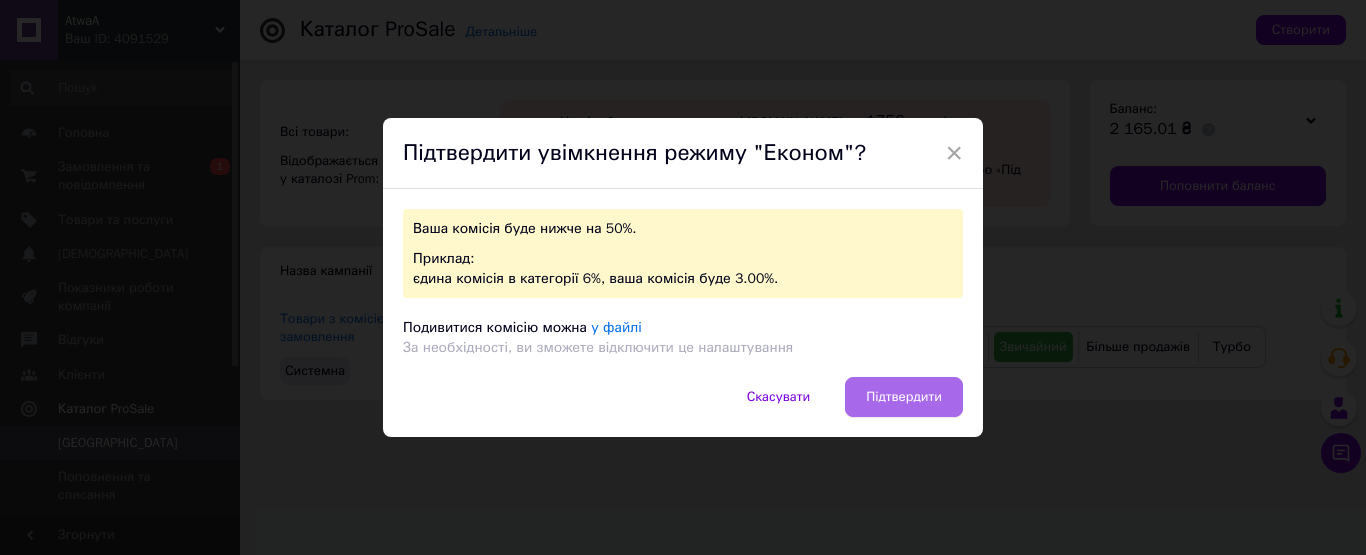 click on "Підтвердити" at bounding box center (904, 397) 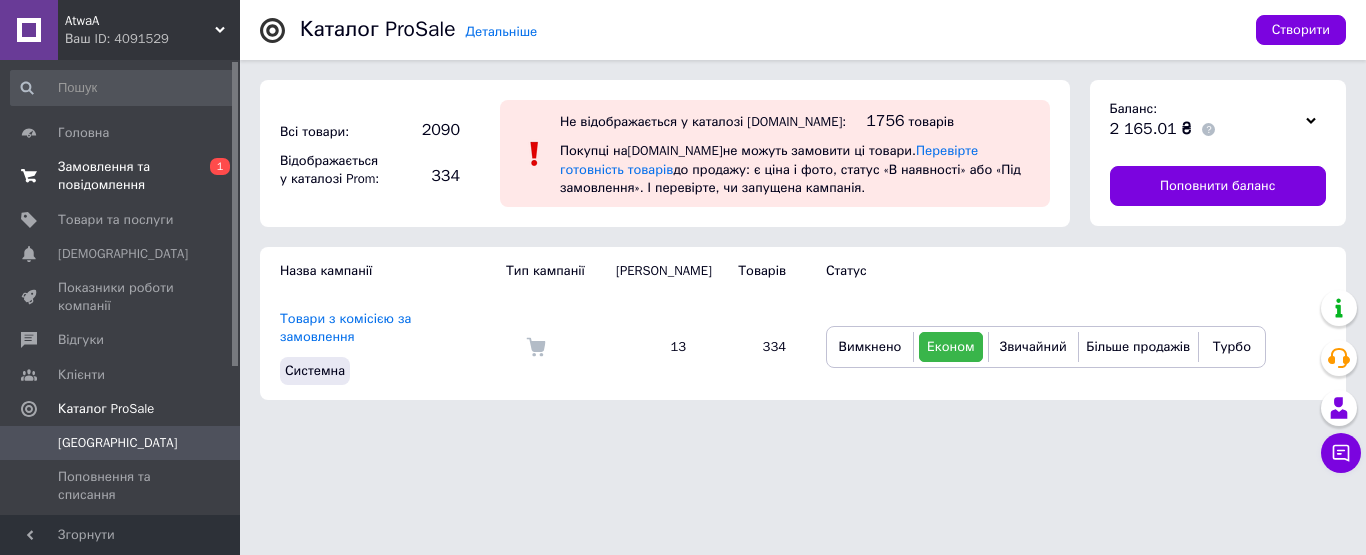 click on "Замовлення та повідомлення 0 1" at bounding box center (123, 176) 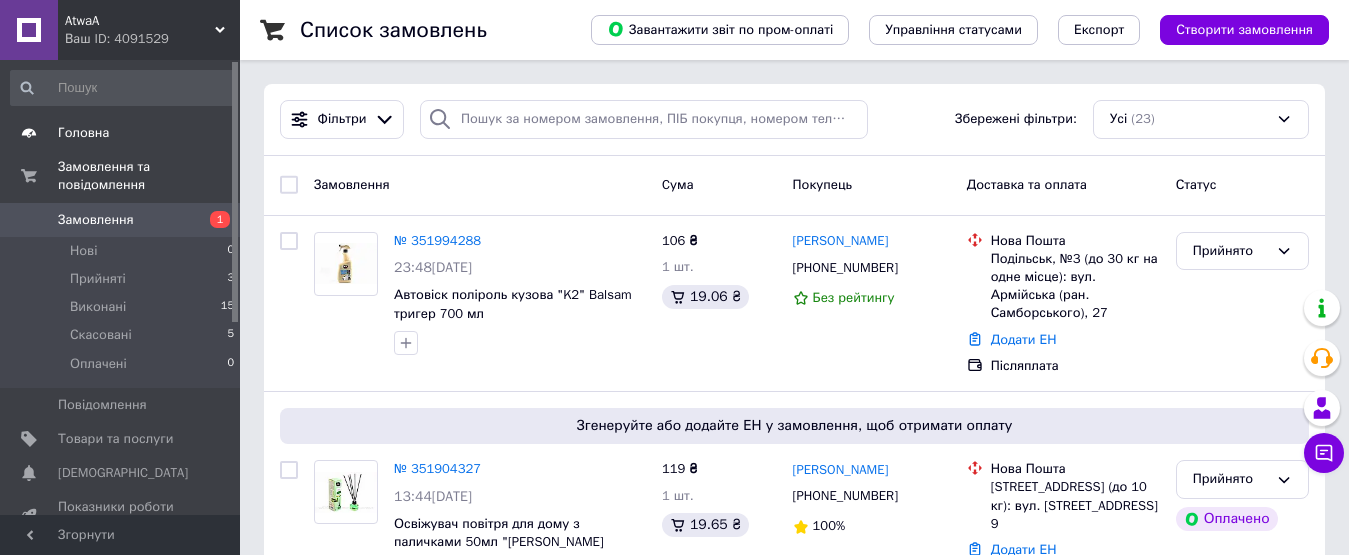 click on "Головна" at bounding box center (121, 133) 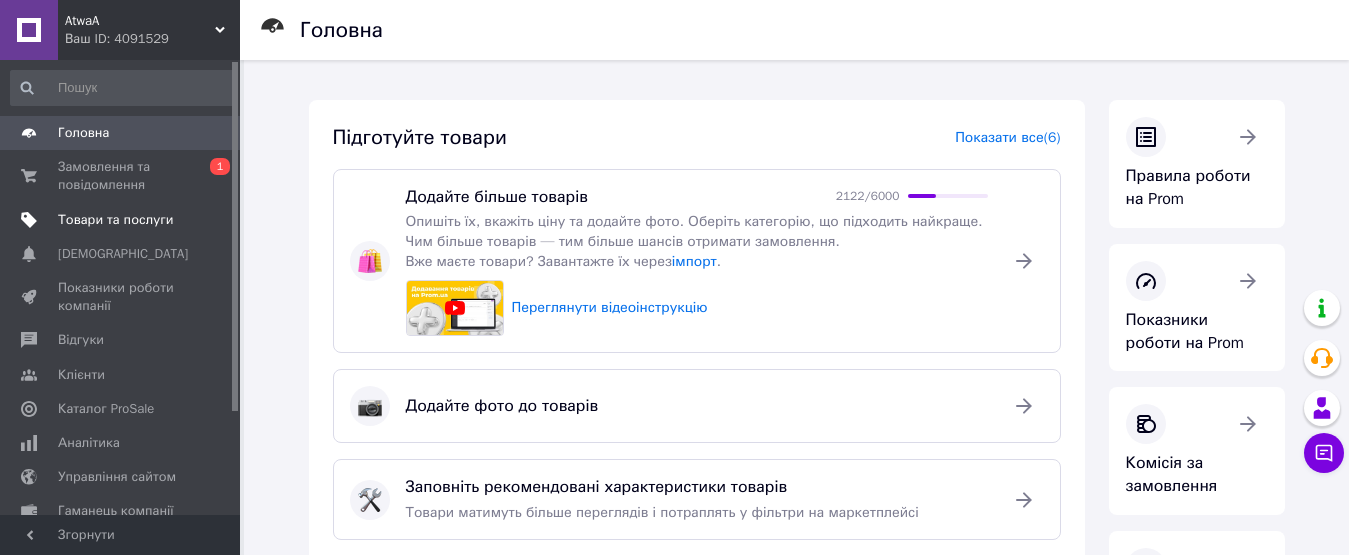 click on "Товари та послуги" at bounding box center [123, 220] 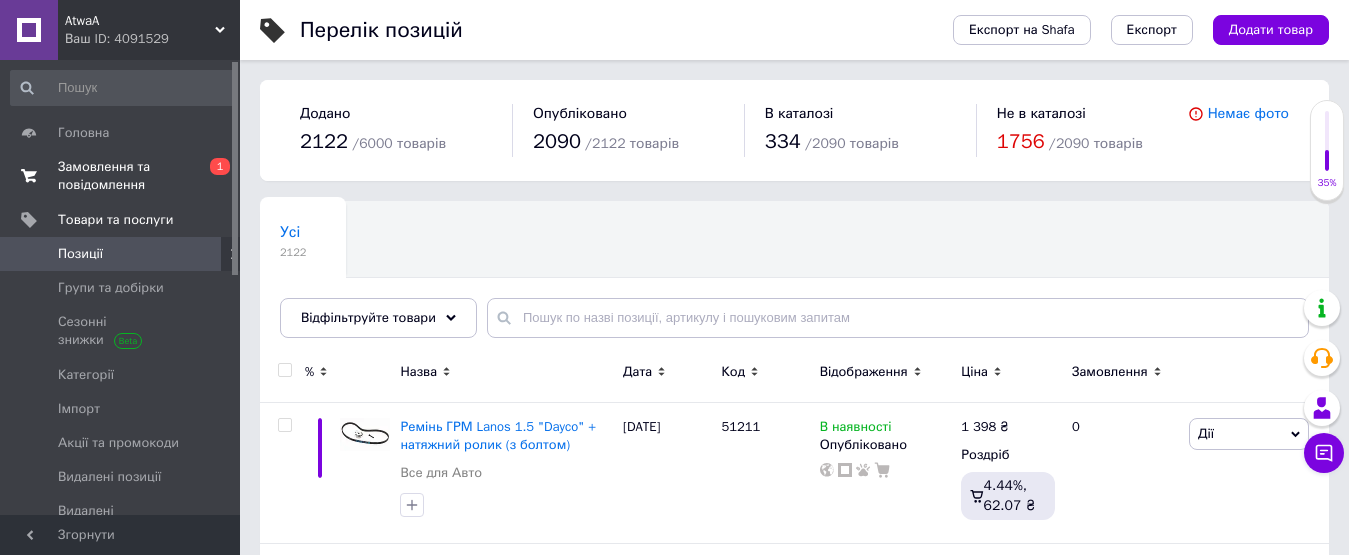 click on "Замовлення та повідомлення 0 1" at bounding box center (123, 176) 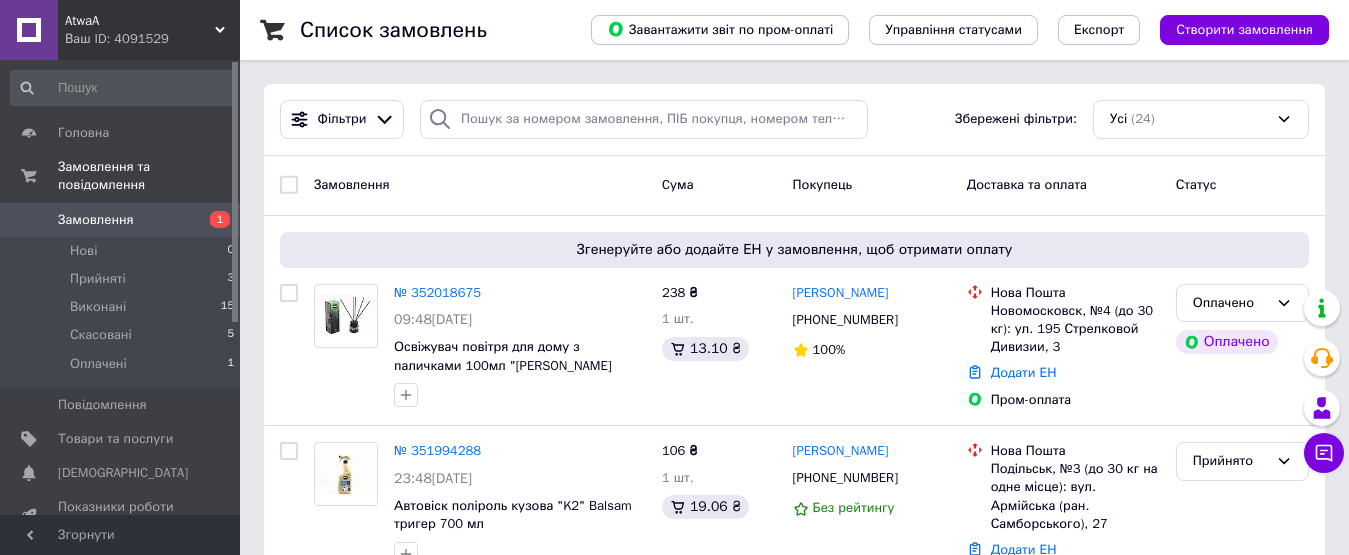 click at bounding box center [235, 192] 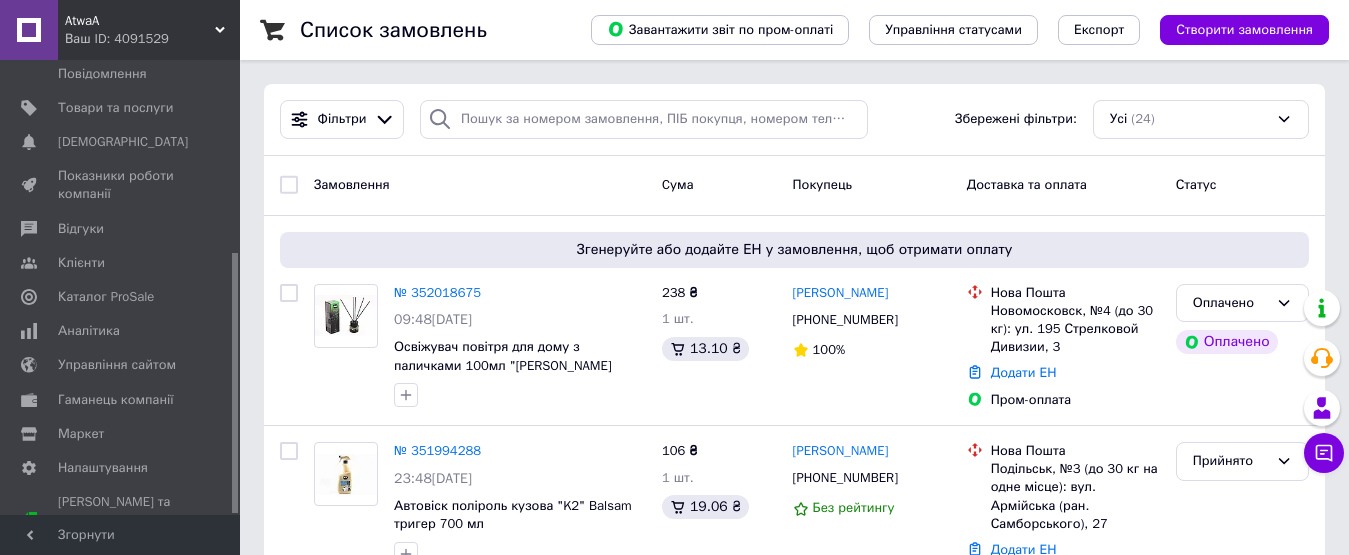 scroll, scrollTop: 335, scrollLeft: 0, axis: vertical 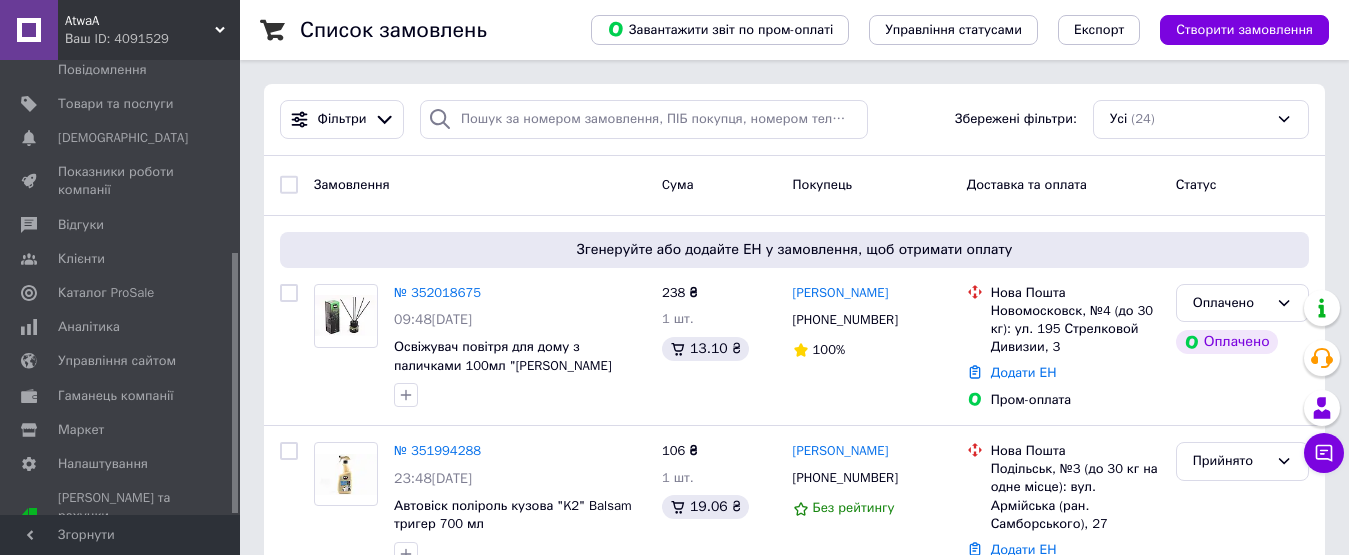drag, startPoint x: 235, startPoint y: 304, endPoint x: 263, endPoint y: 543, distance: 240.63458 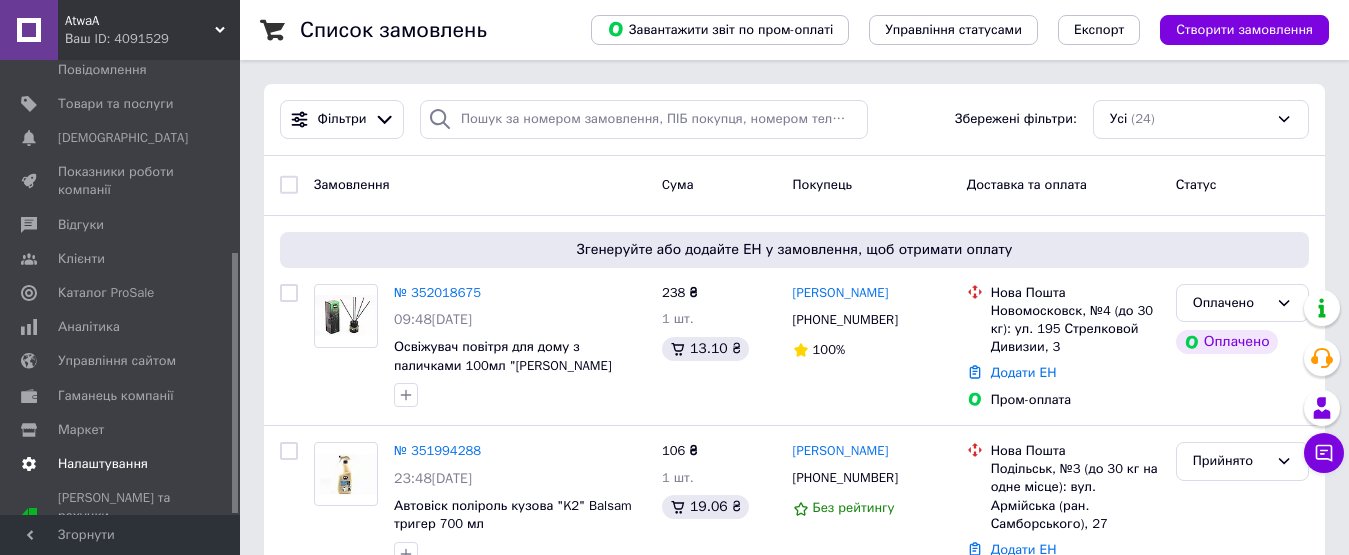 click on "Налаштування" at bounding box center [103, 464] 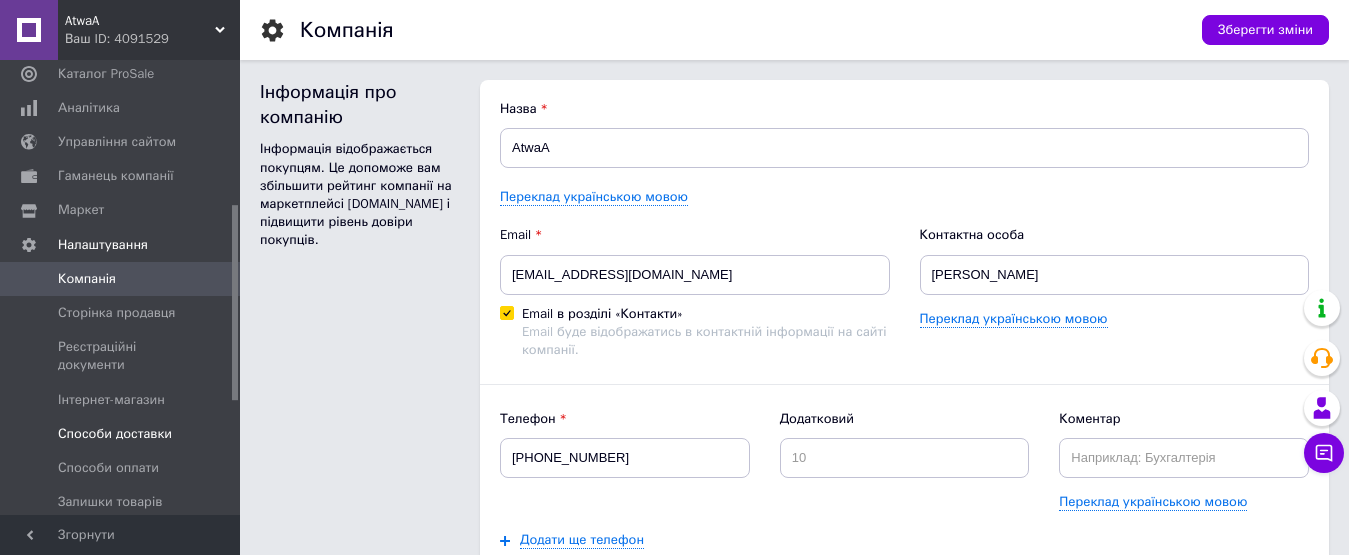 click on "Способи доставки" at bounding box center (115, 434) 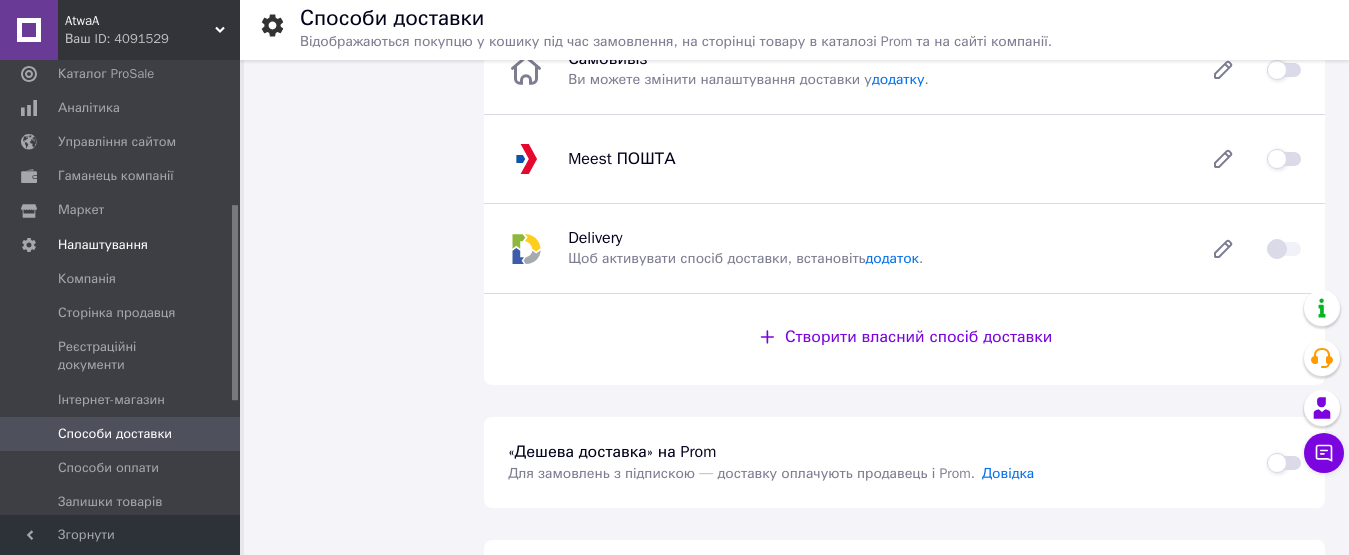 scroll, scrollTop: 659, scrollLeft: 0, axis: vertical 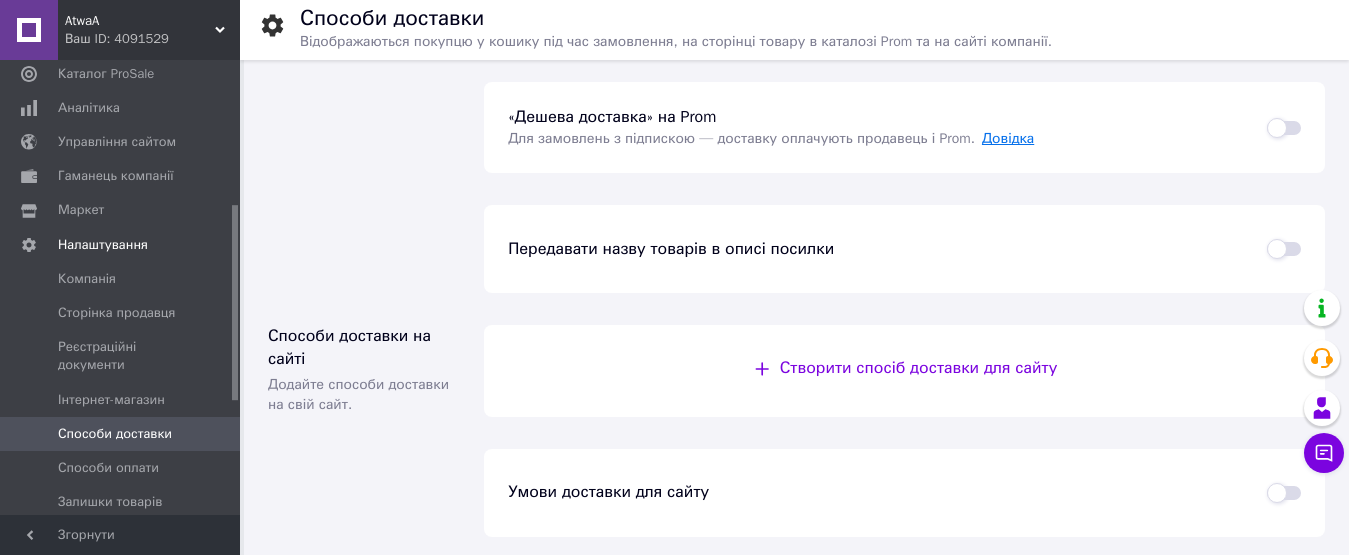 click on "Довідка" at bounding box center [1008, 138] 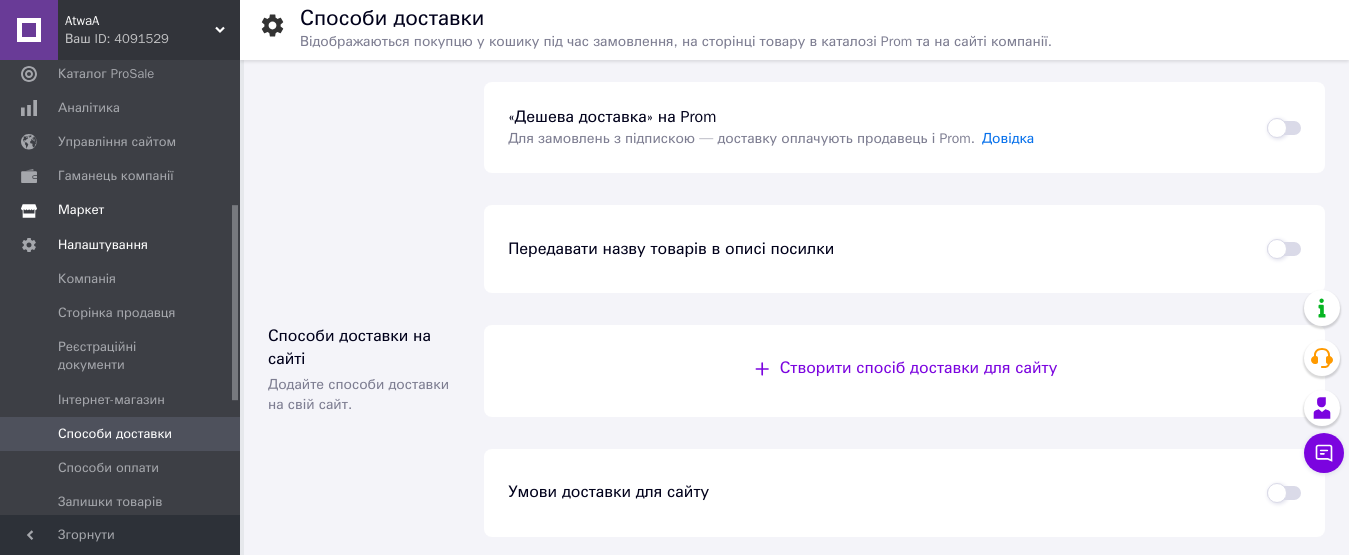 drag, startPoint x: 167, startPoint y: 297, endPoint x: 65, endPoint y: 202, distance: 139.38795 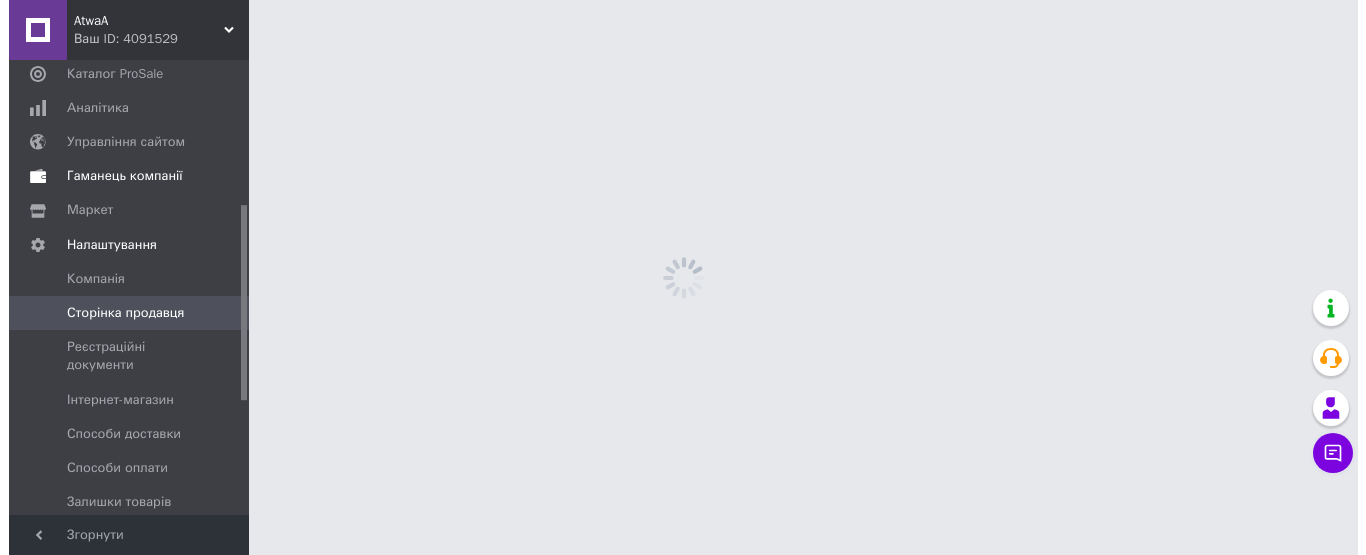 scroll, scrollTop: 0, scrollLeft: 0, axis: both 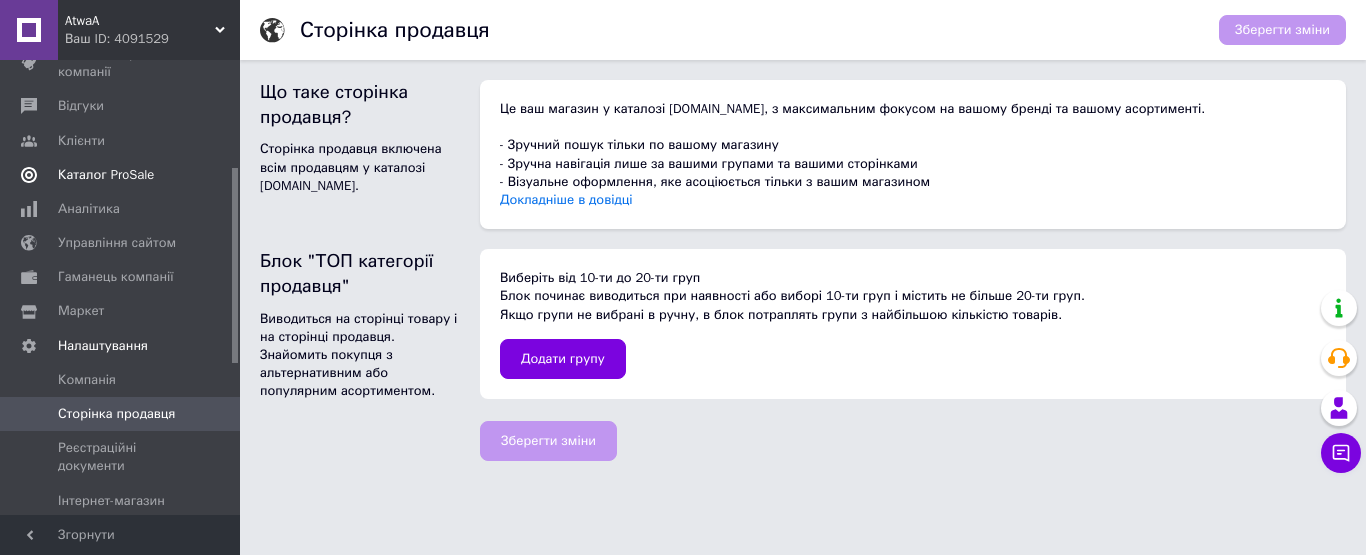 drag, startPoint x: 234, startPoint y: 261, endPoint x: 230, endPoint y: 195, distance: 66.1211 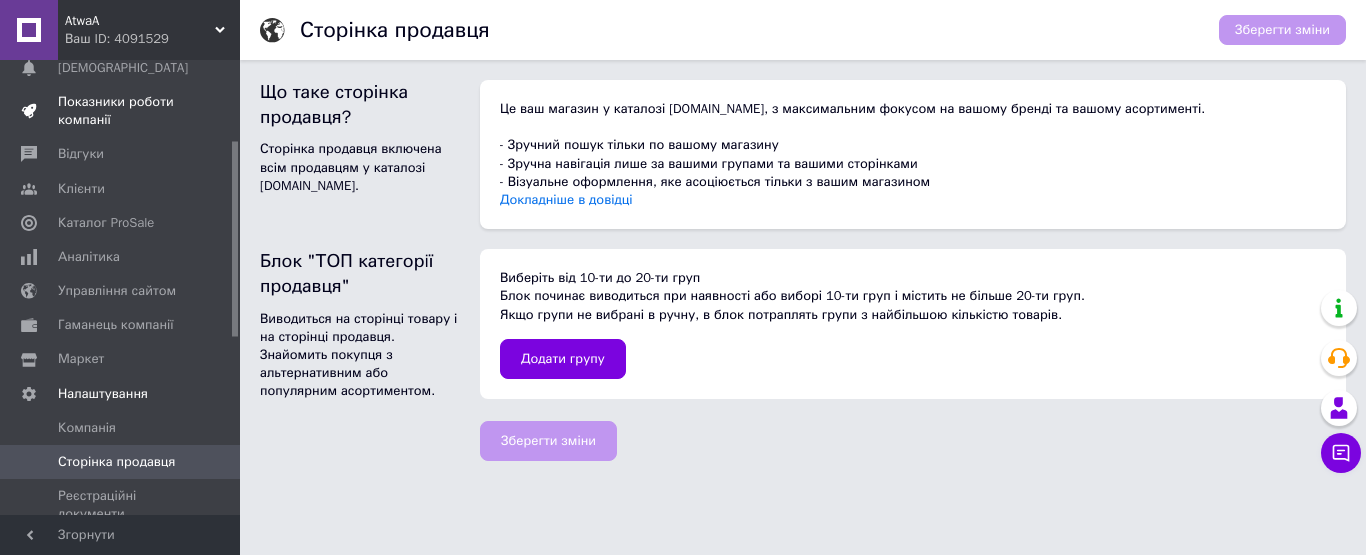 drag, startPoint x: 230, startPoint y: 195, endPoint x: 227, endPoint y: 167, distance: 28.160255 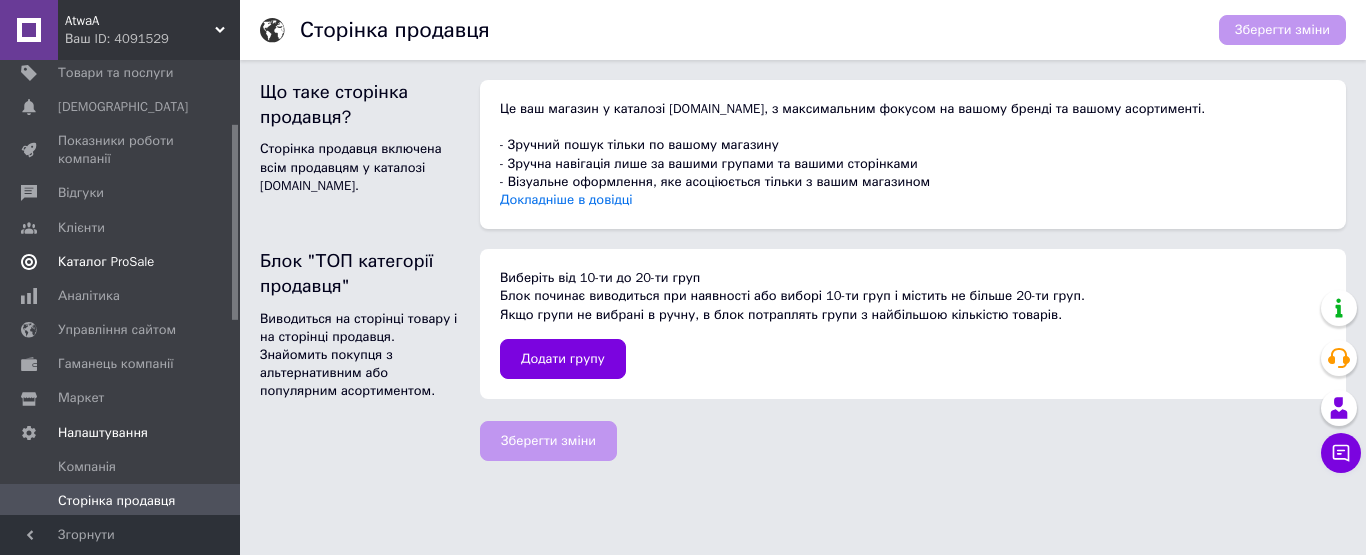 click on "Каталог ProSale" at bounding box center [123, 262] 